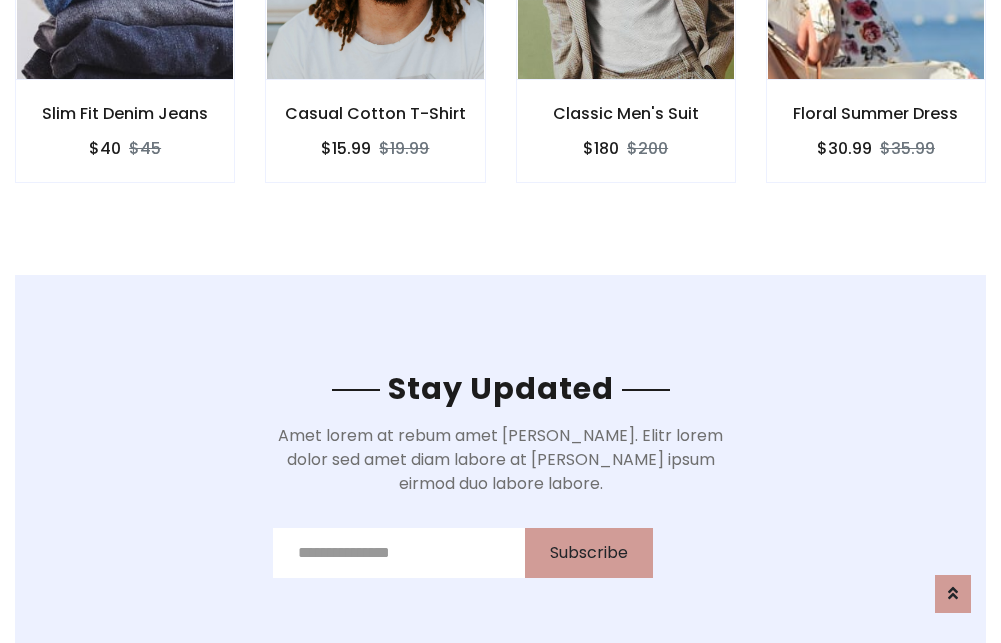 scroll, scrollTop: 3012, scrollLeft: 0, axis: vertical 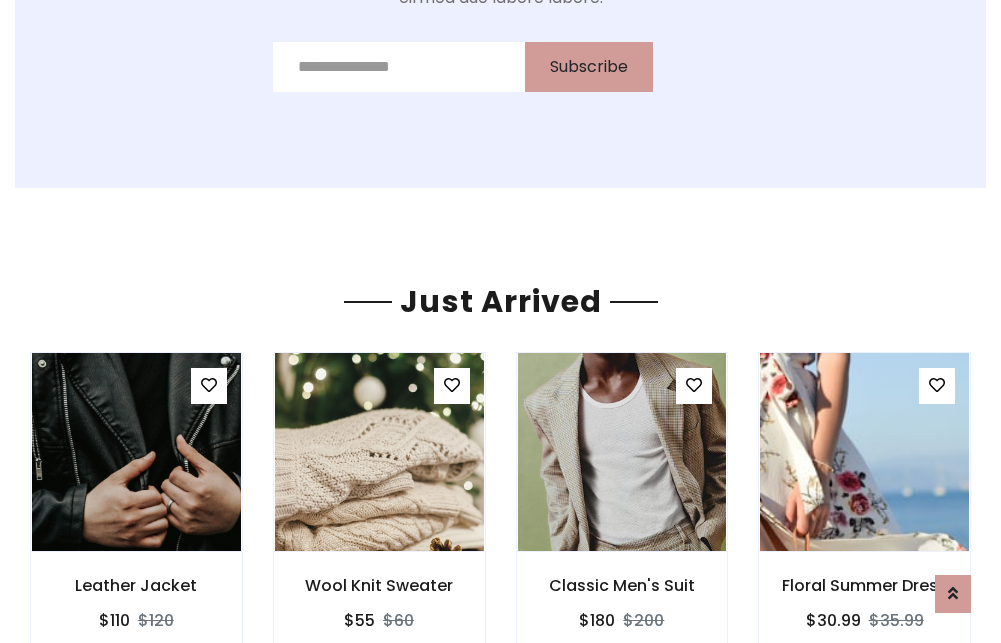 click on "Classic Men's Suit
$180
$200" at bounding box center (626, -441) 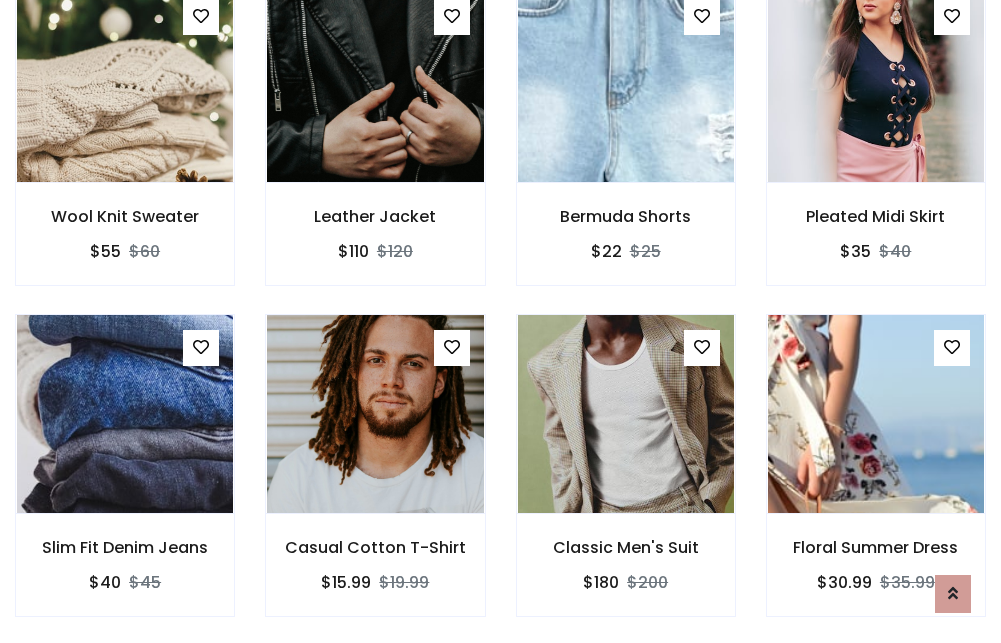 click on "Classic Men's Suit
$180
$200" at bounding box center (626, 479) 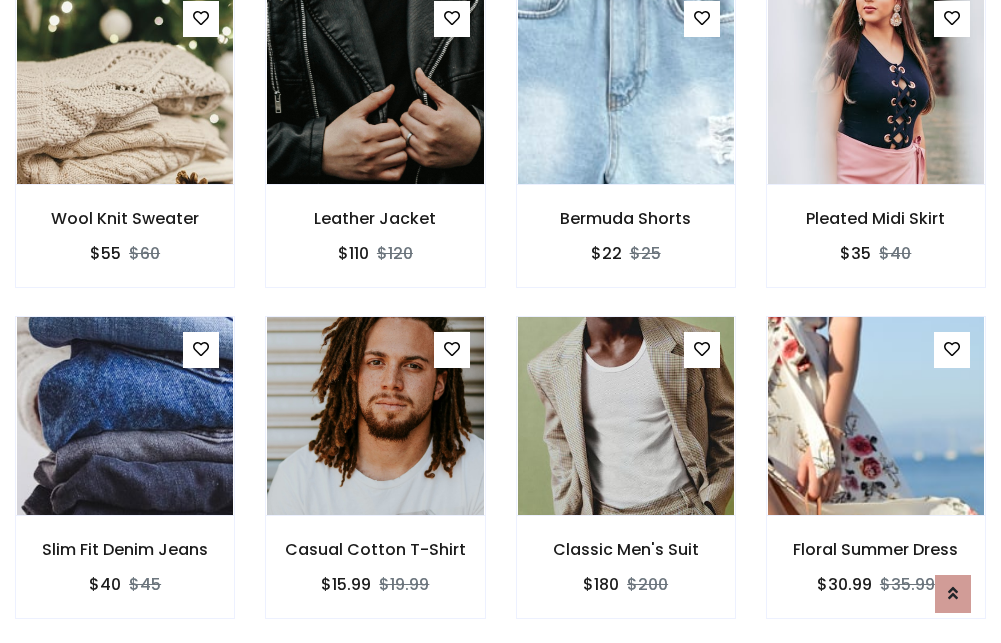click on "Classic Men's Suit
$180
$200" at bounding box center (626, 481) 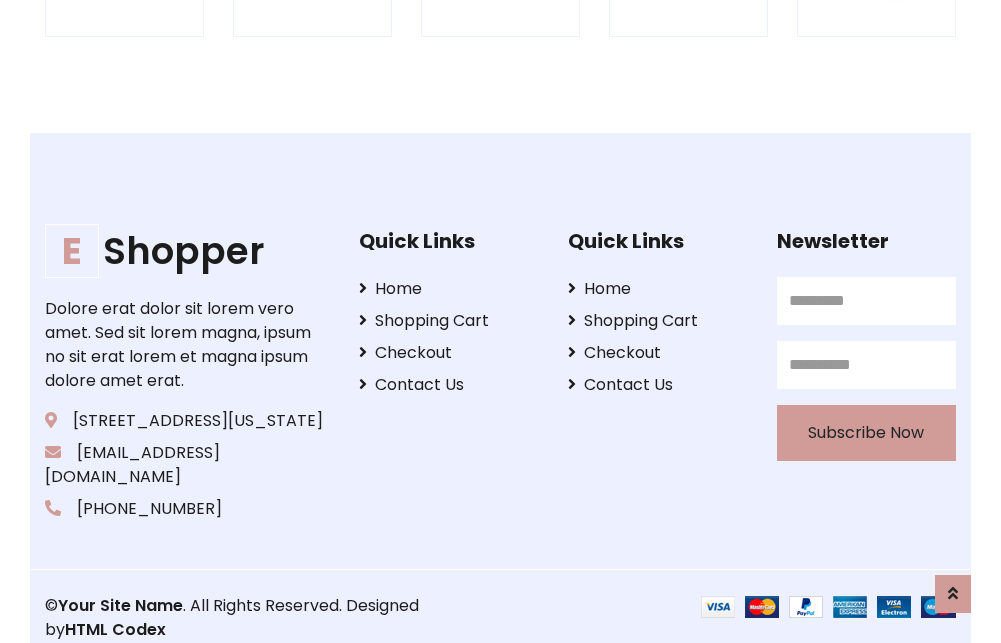scroll, scrollTop: 3807, scrollLeft: 0, axis: vertical 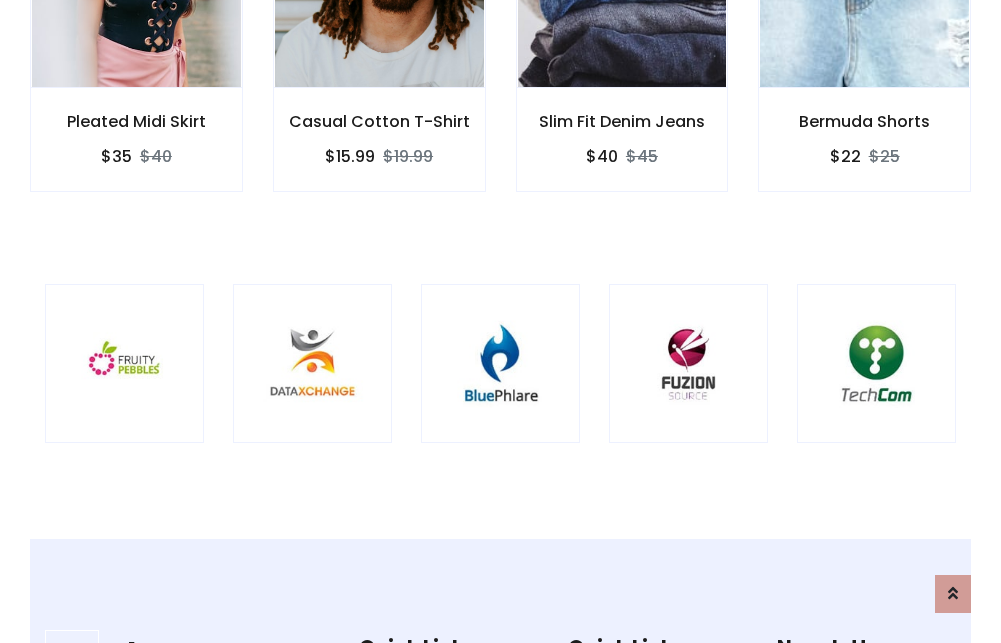click at bounding box center [500, 363] 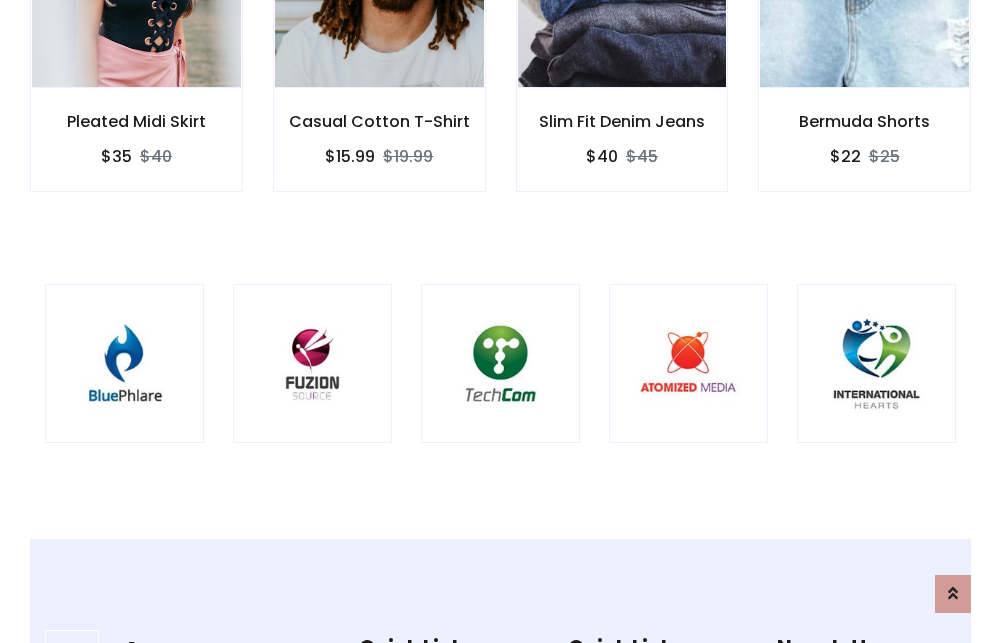click at bounding box center (500, 363) 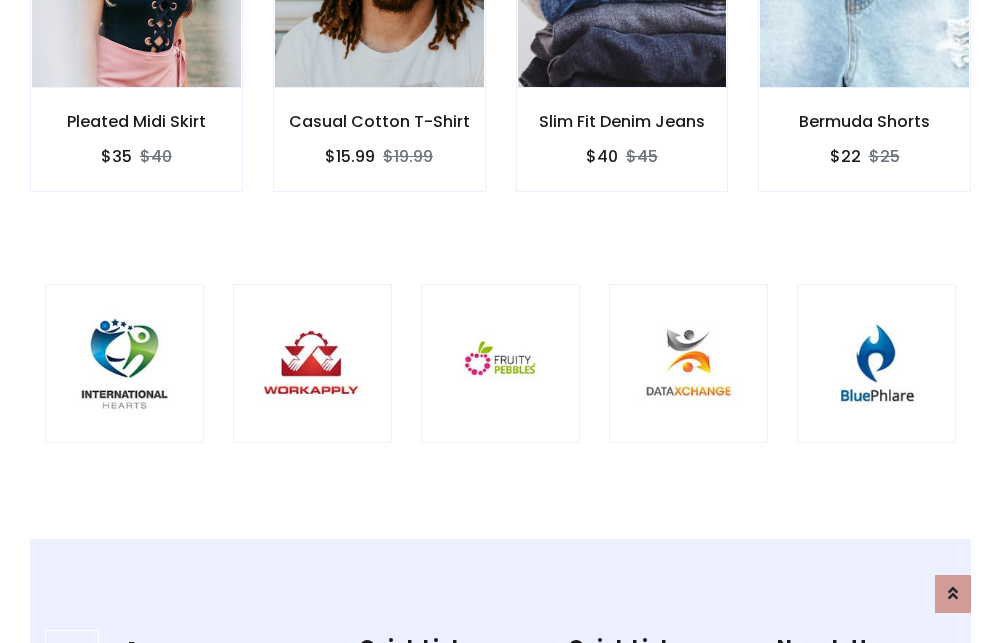 click at bounding box center (500, 363) 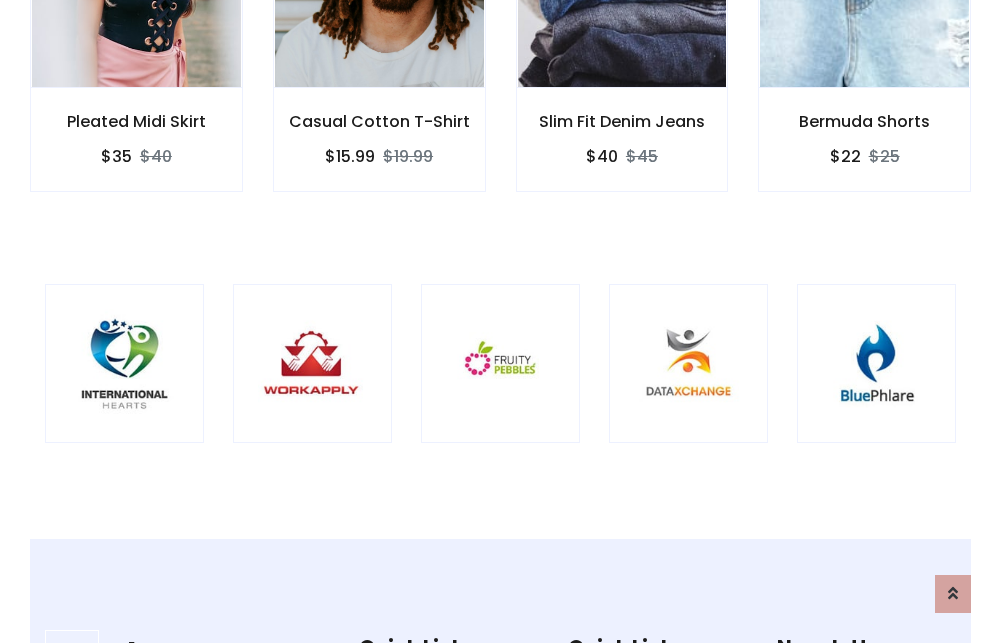 scroll, scrollTop: 0, scrollLeft: 0, axis: both 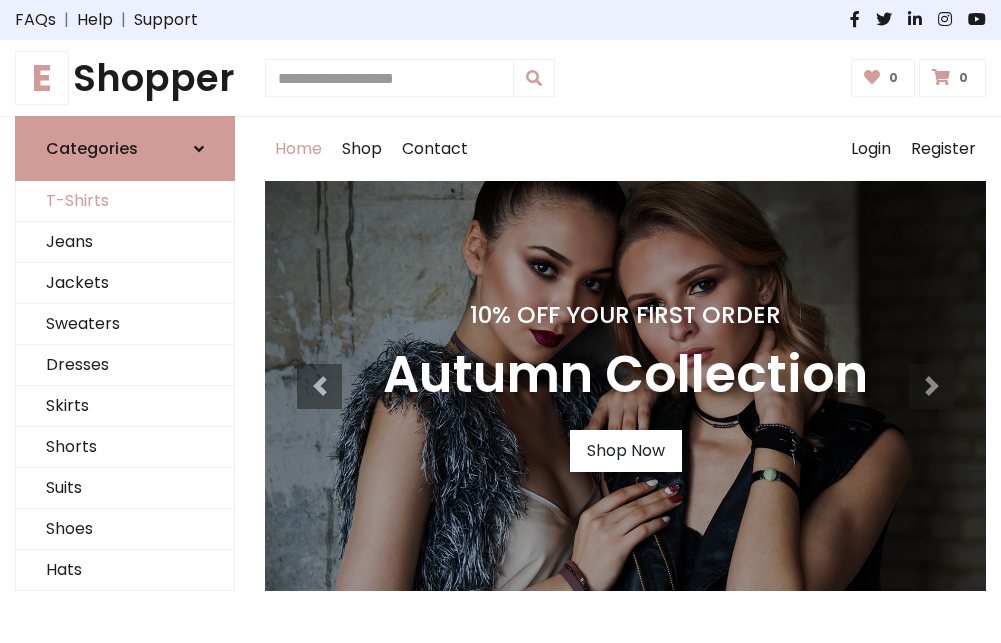 click on "T-Shirts" at bounding box center [125, 201] 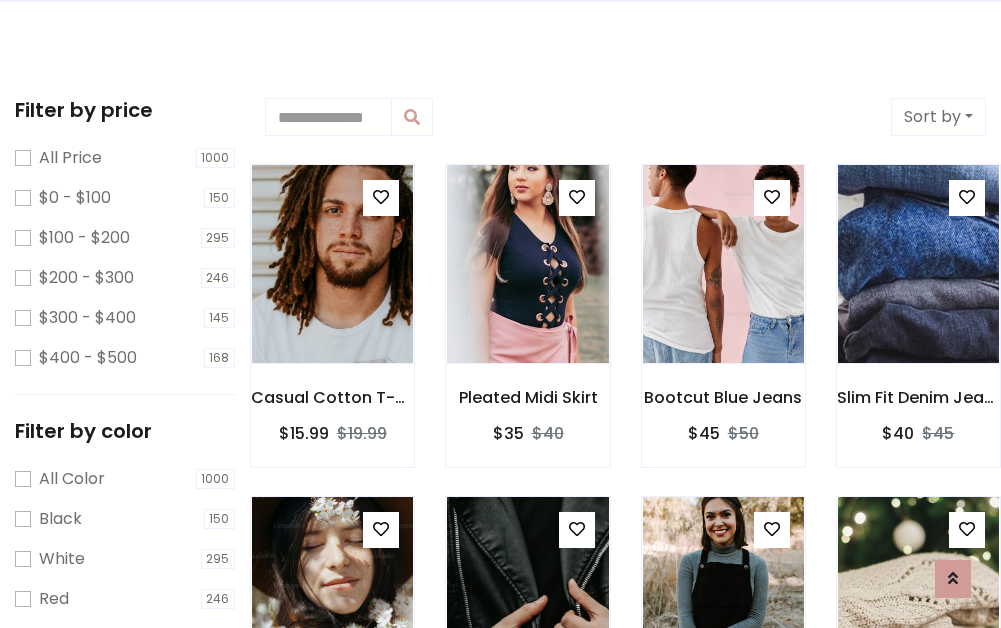 scroll, scrollTop: 0, scrollLeft: 0, axis: both 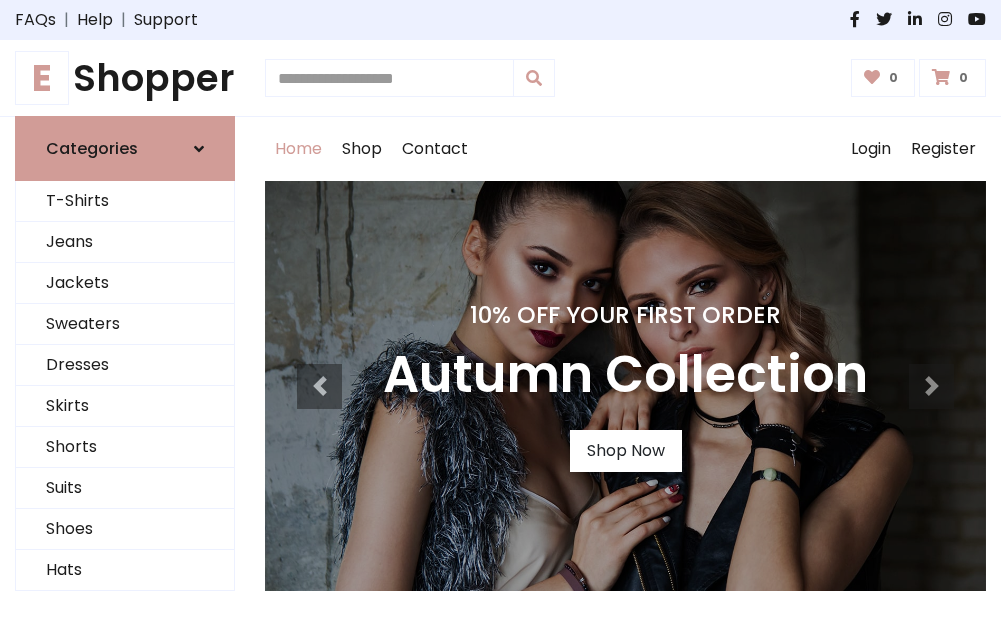 click on "E Shopper" at bounding box center (125, 78) 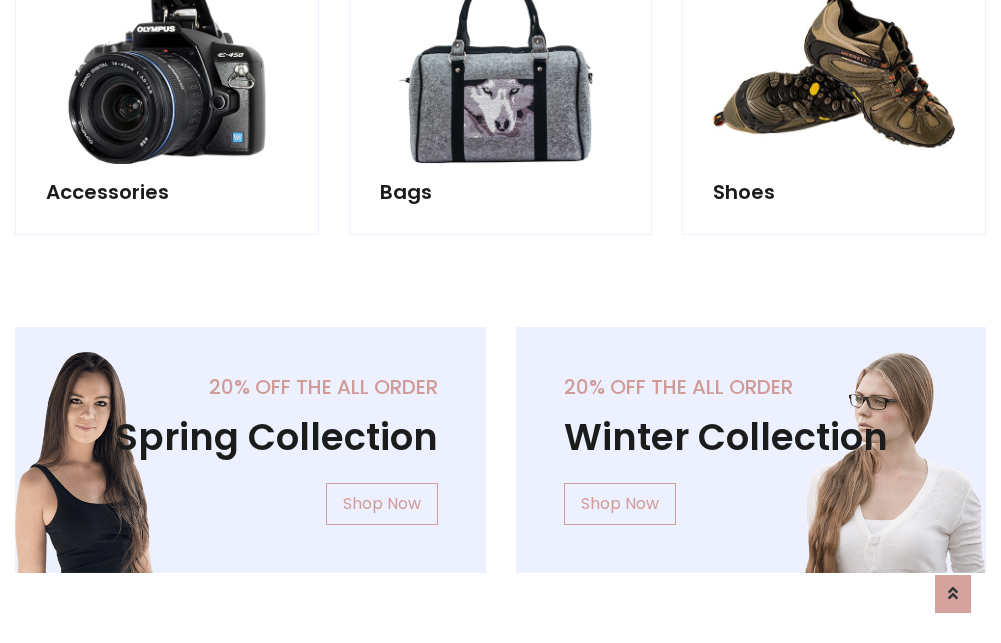 scroll, scrollTop: 1943, scrollLeft: 0, axis: vertical 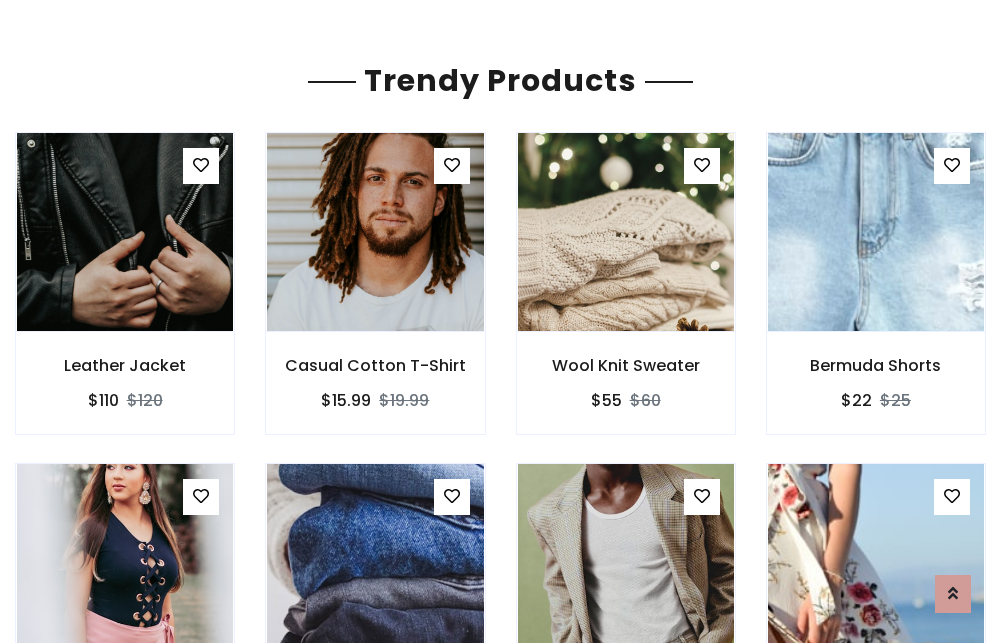 click on "Shop" at bounding box center [362, -1794] 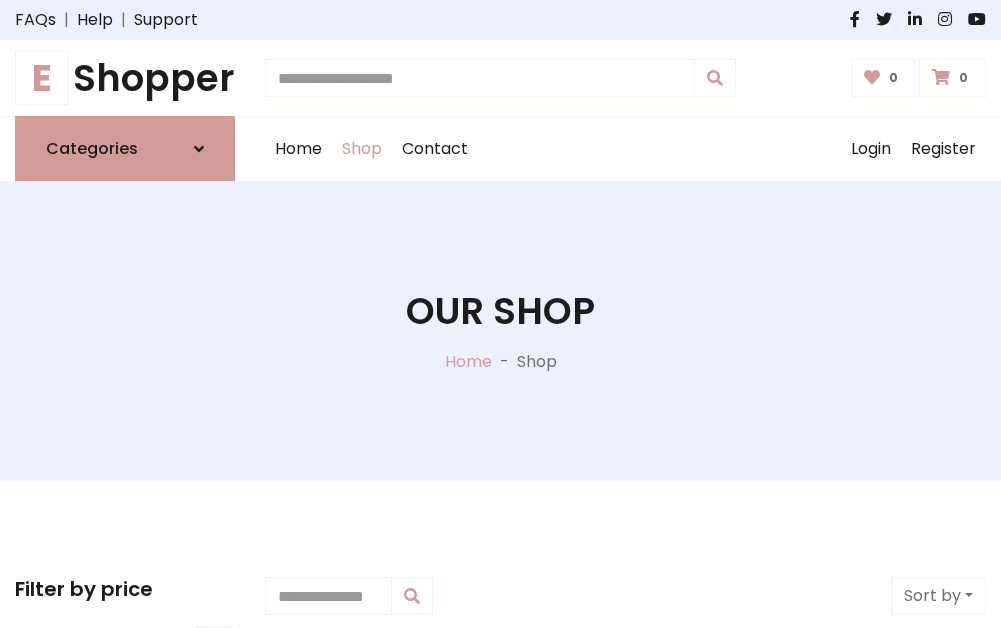 scroll, scrollTop: 0, scrollLeft: 0, axis: both 